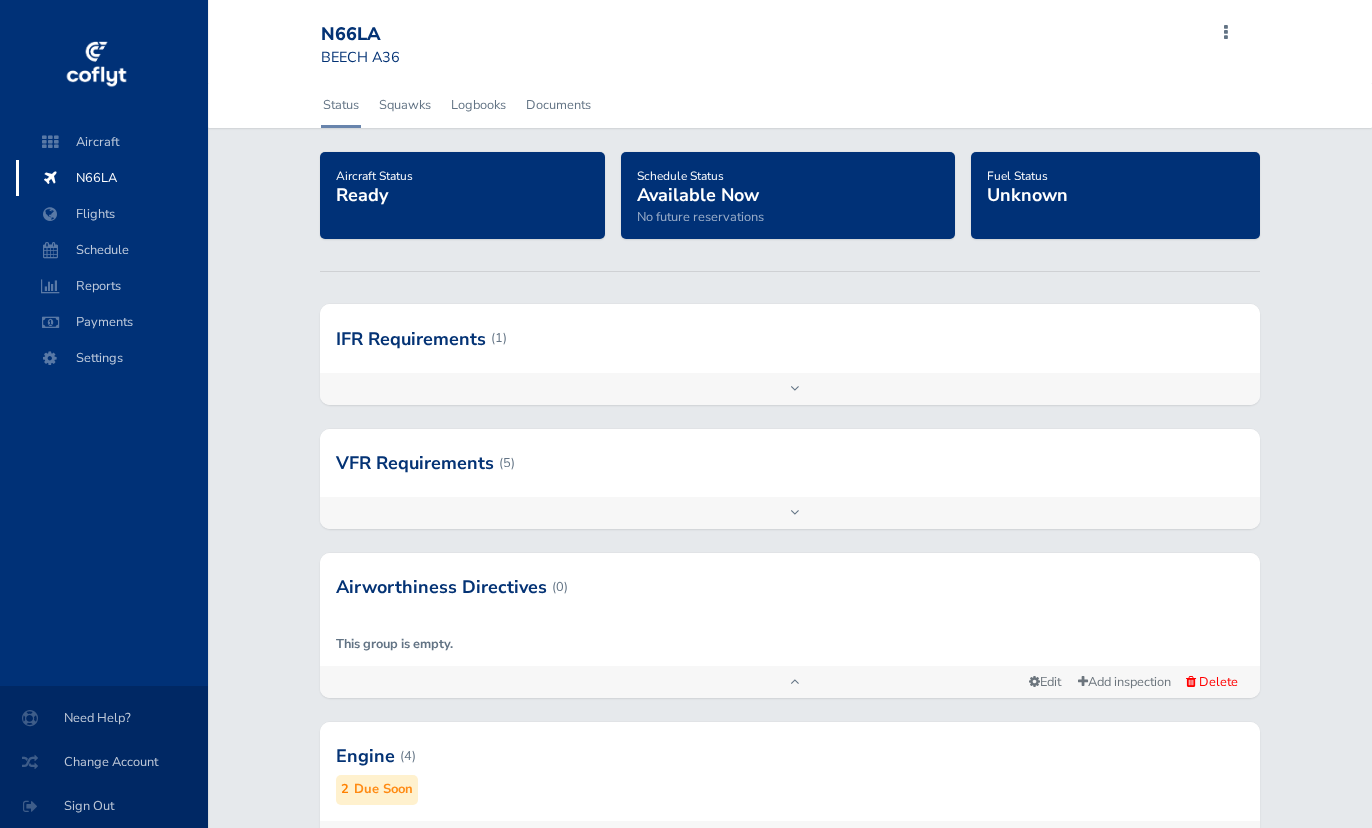 scroll, scrollTop: 0, scrollLeft: 0, axis: both 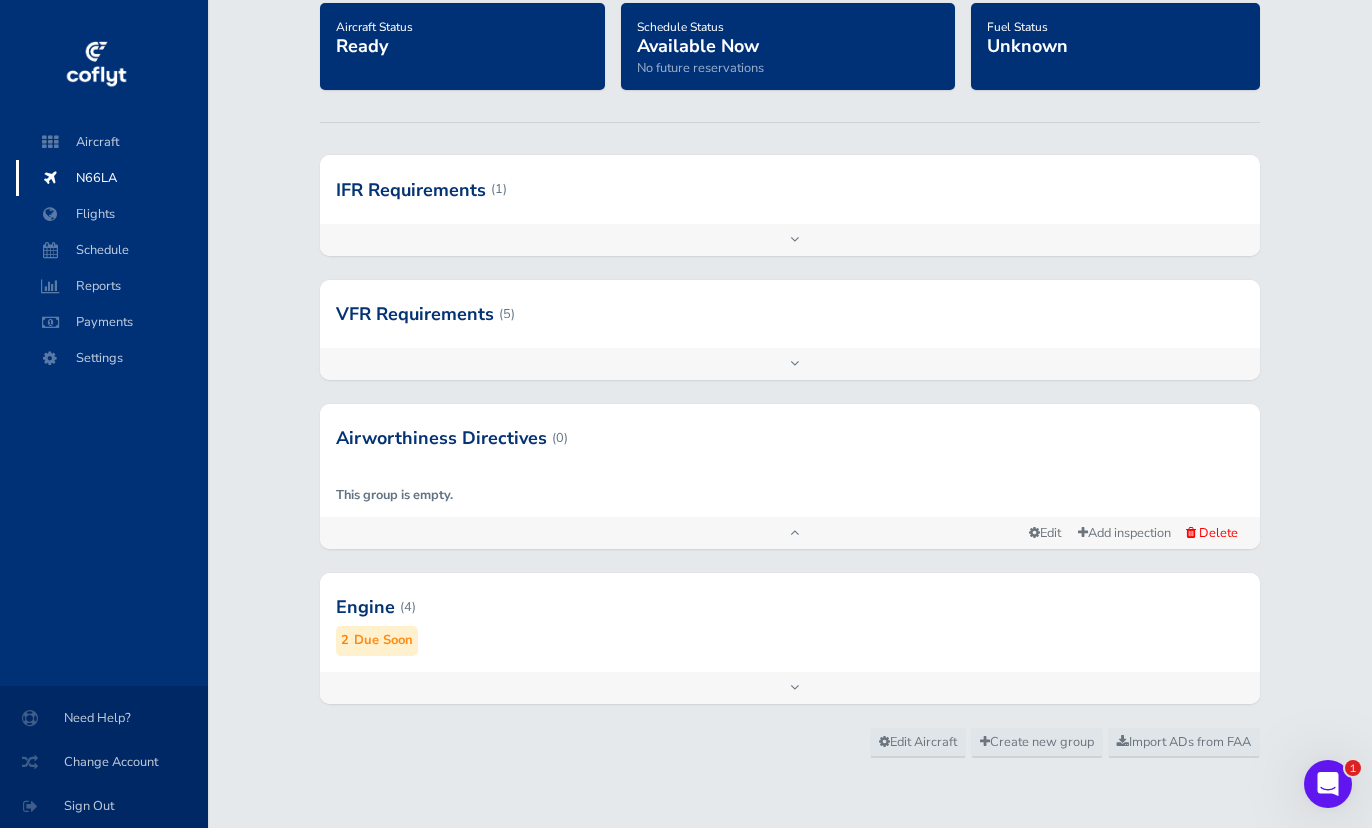 click on "Add inspection
Edit" at bounding box center [790, 688] 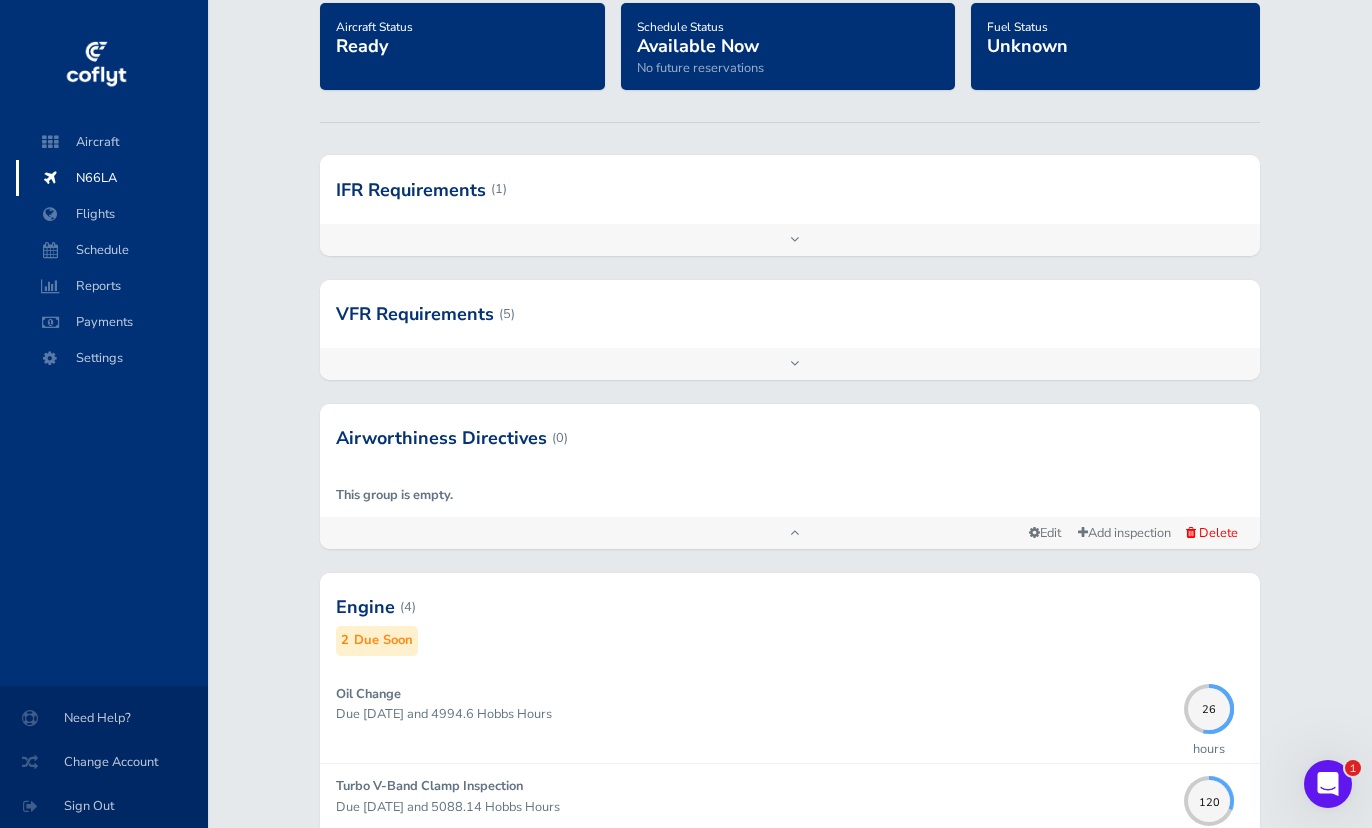 scroll, scrollTop: 518, scrollLeft: 0, axis: vertical 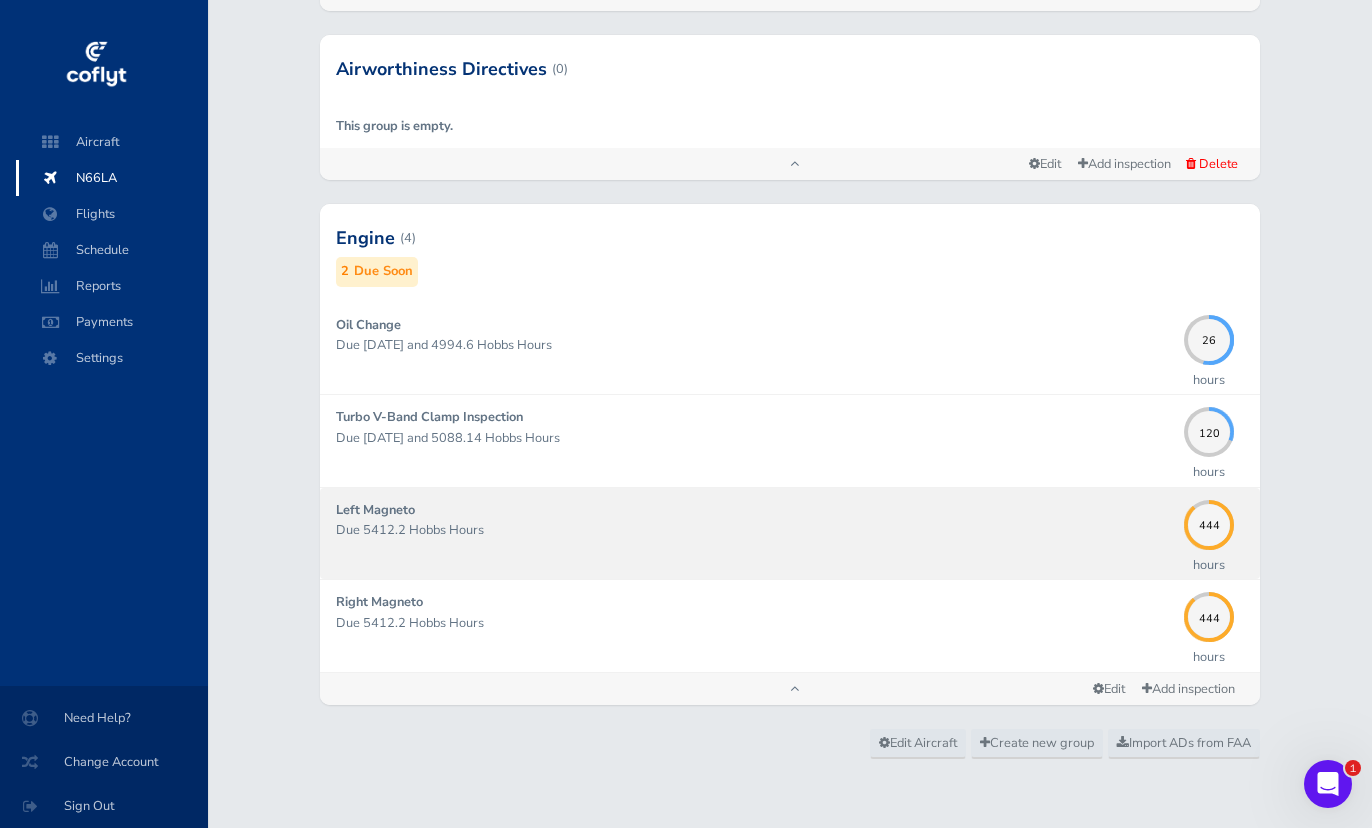 click on "Left Magneto
Due 5412.2 Hobbs Hours" at bounding box center [755, 533] 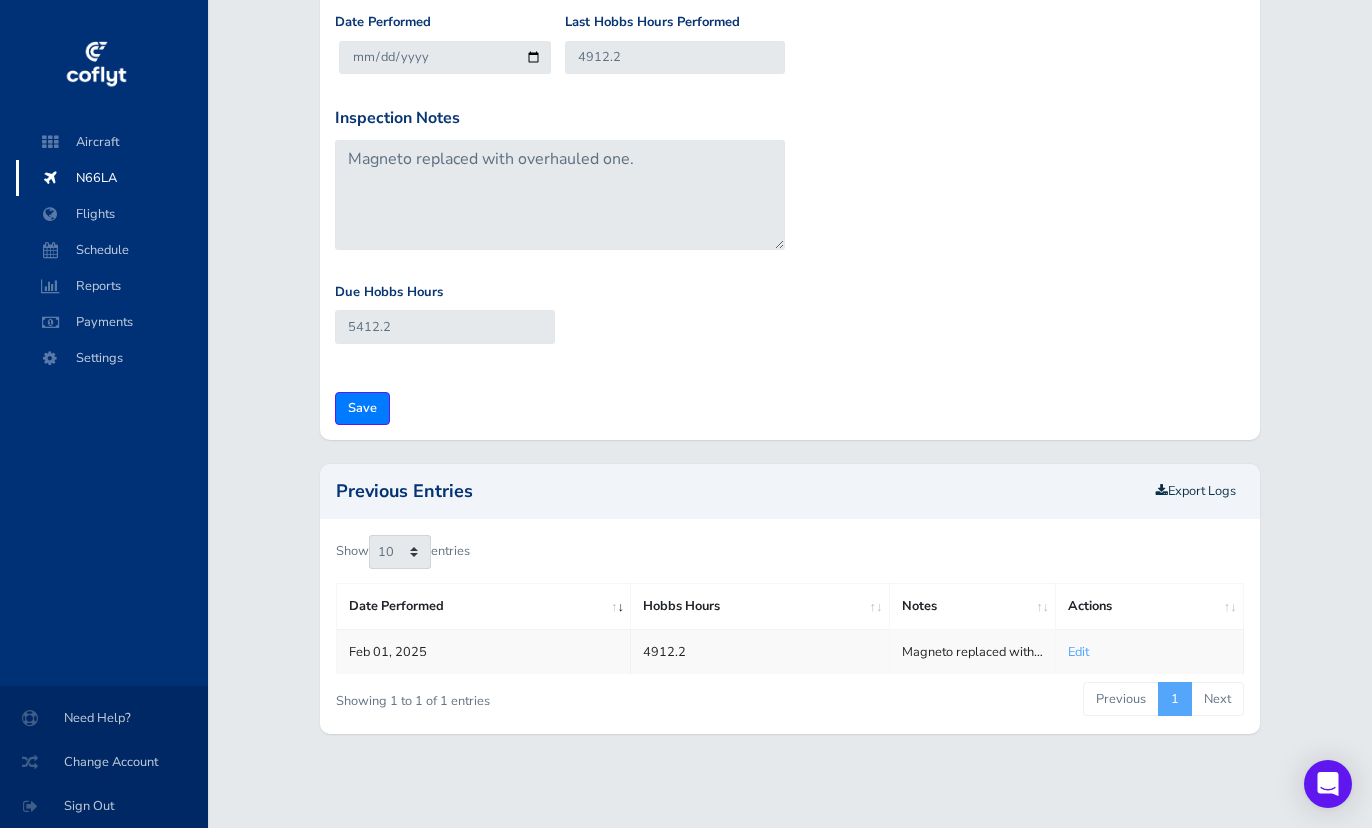 scroll, scrollTop: 0, scrollLeft: 0, axis: both 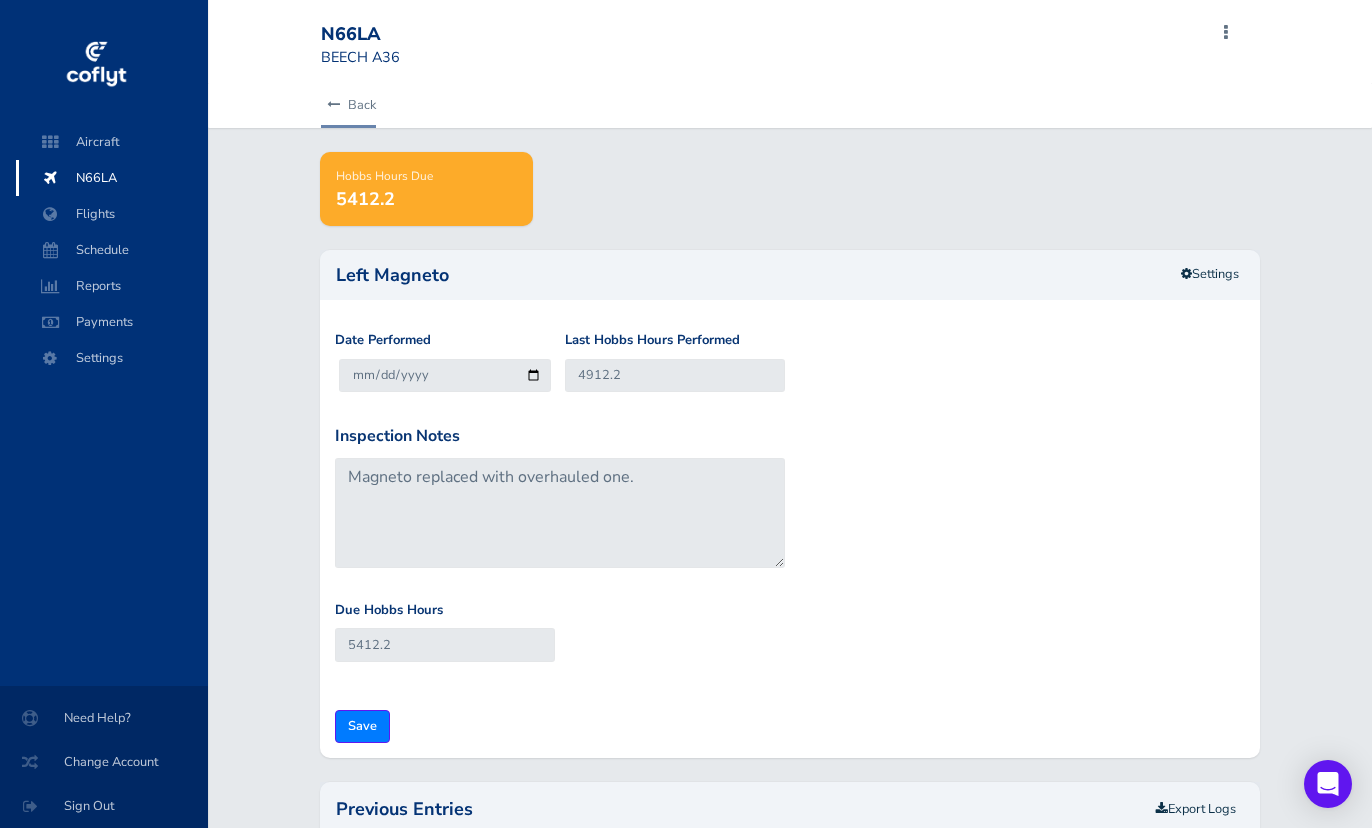 click at bounding box center [333, 105] 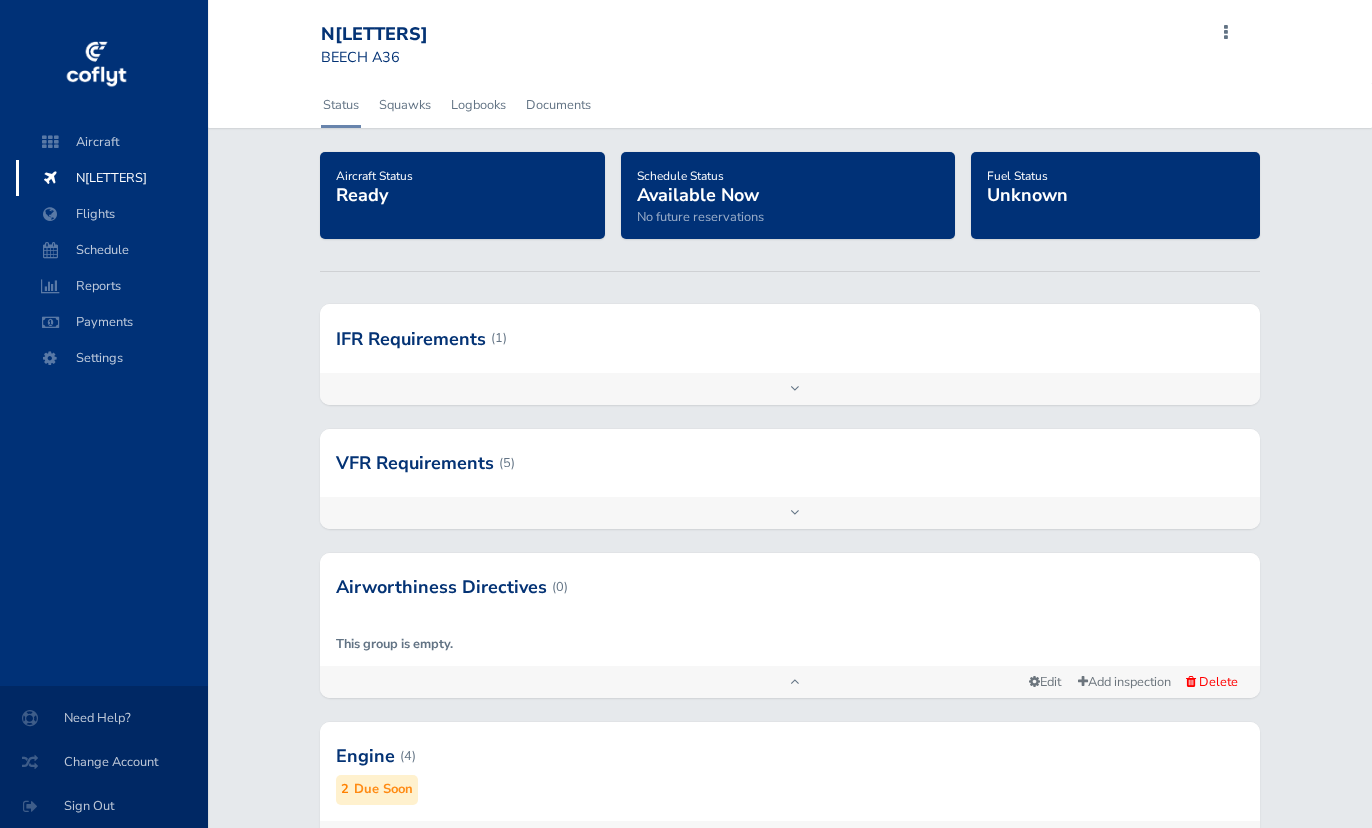 scroll, scrollTop: 0, scrollLeft: 0, axis: both 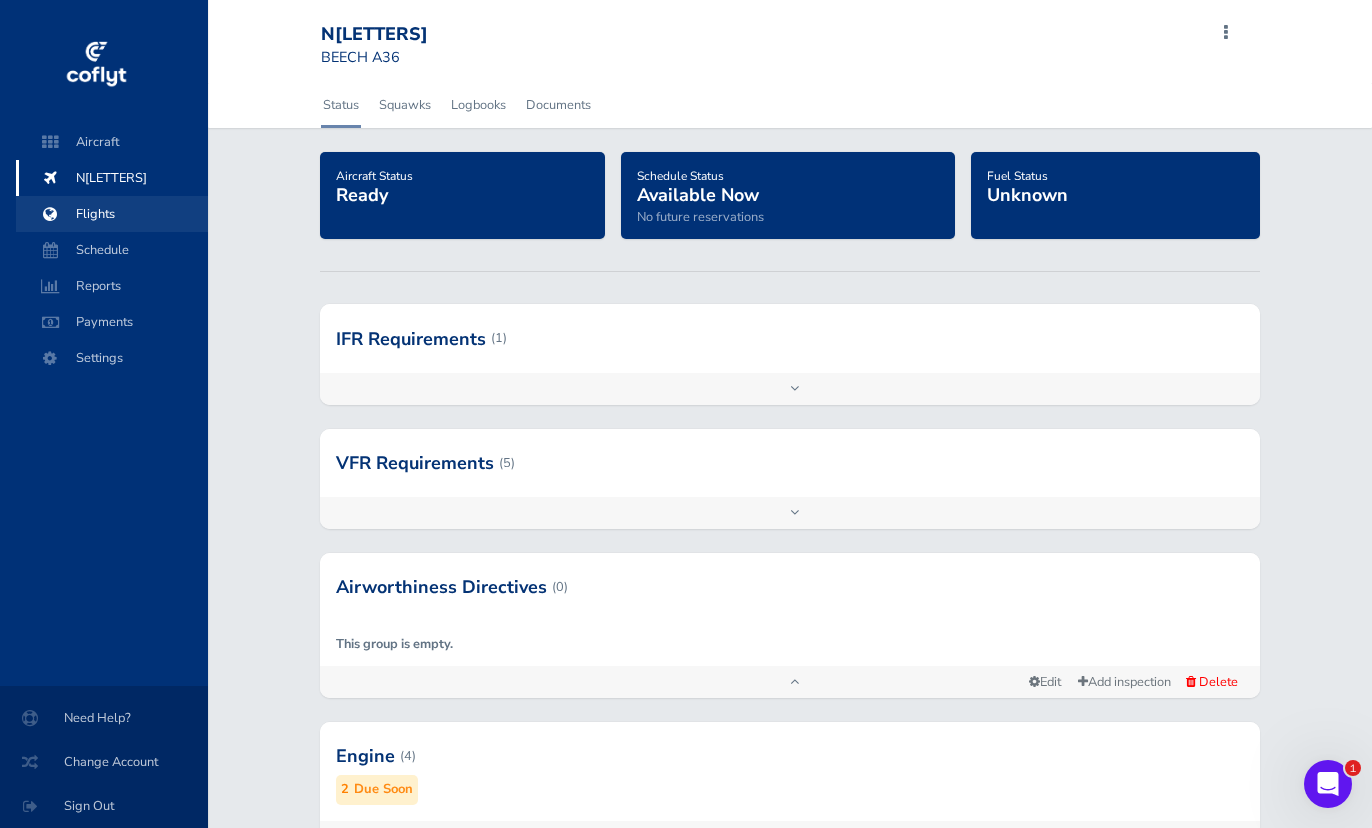 click on "Flights" at bounding box center [112, 214] 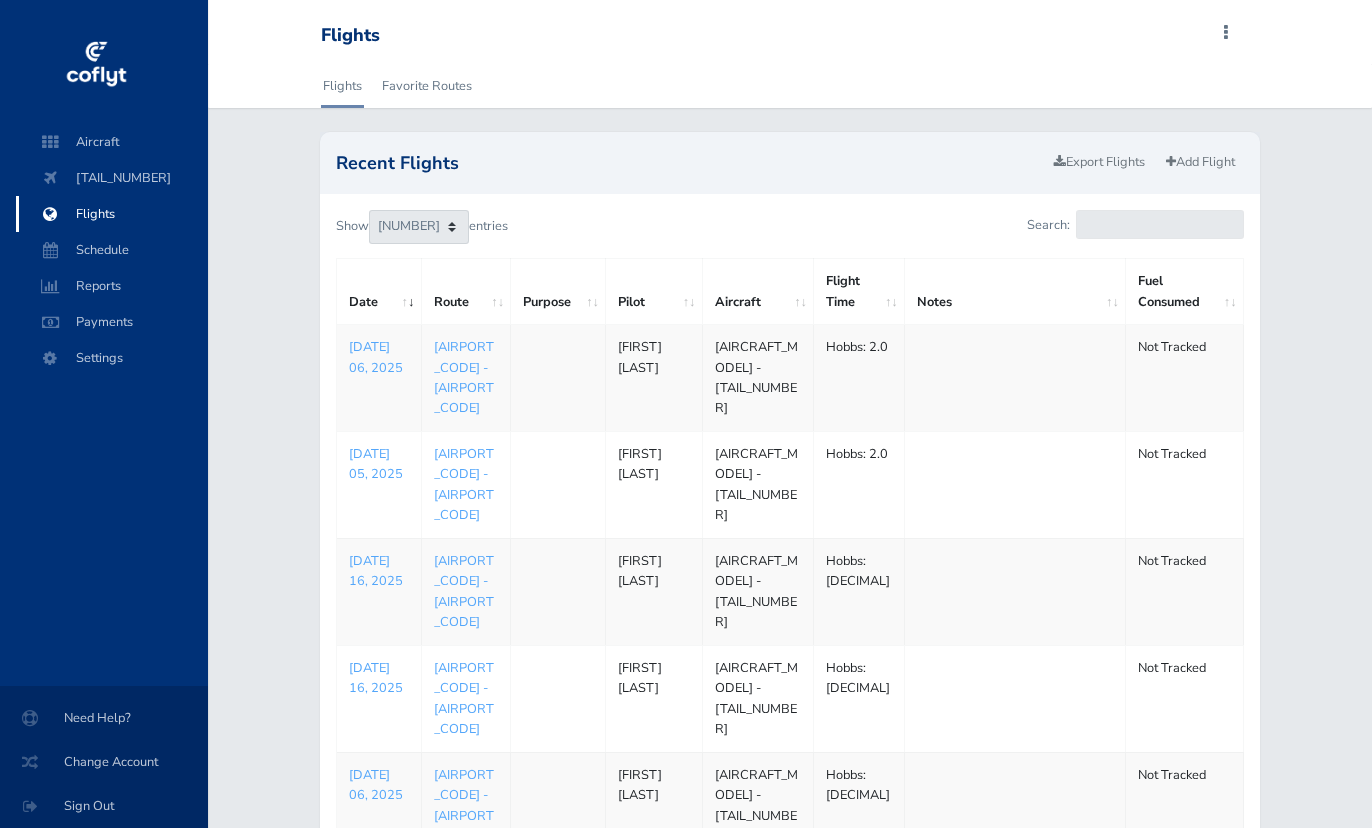 scroll, scrollTop: 0, scrollLeft: 0, axis: both 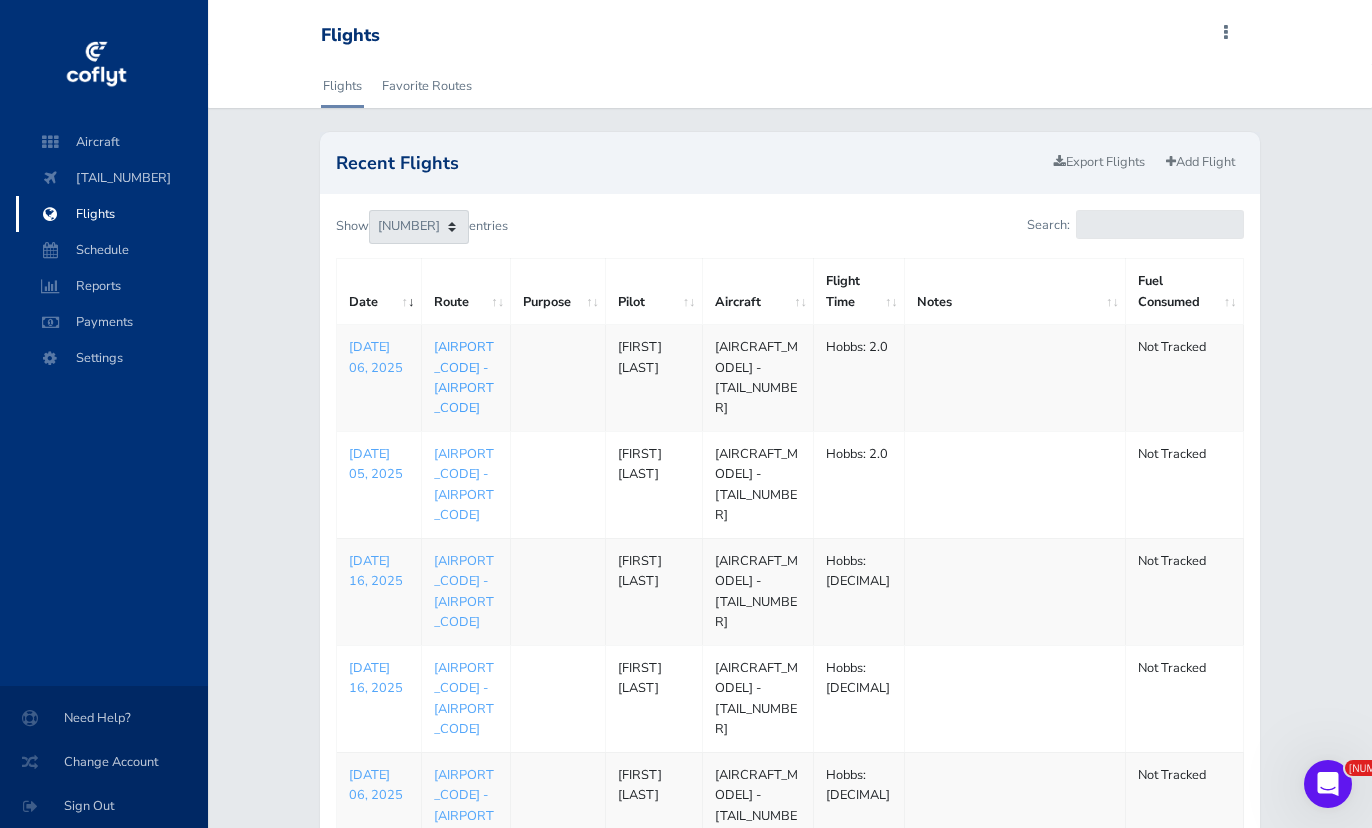 click on "[AIRPORT_CODE] - [AIRPORT_CODE]" at bounding box center [464, 377] 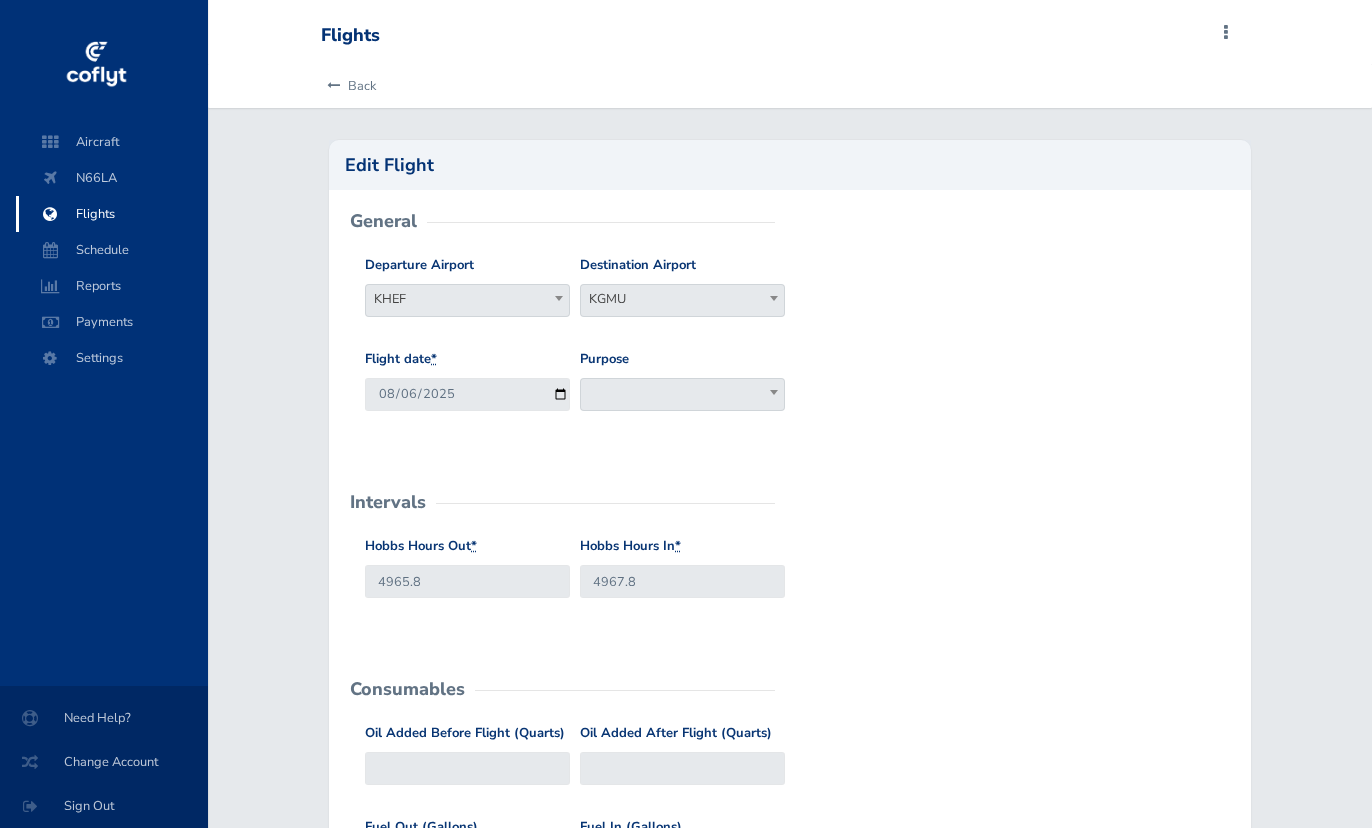 scroll, scrollTop: 0, scrollLeft: 0, axis: both 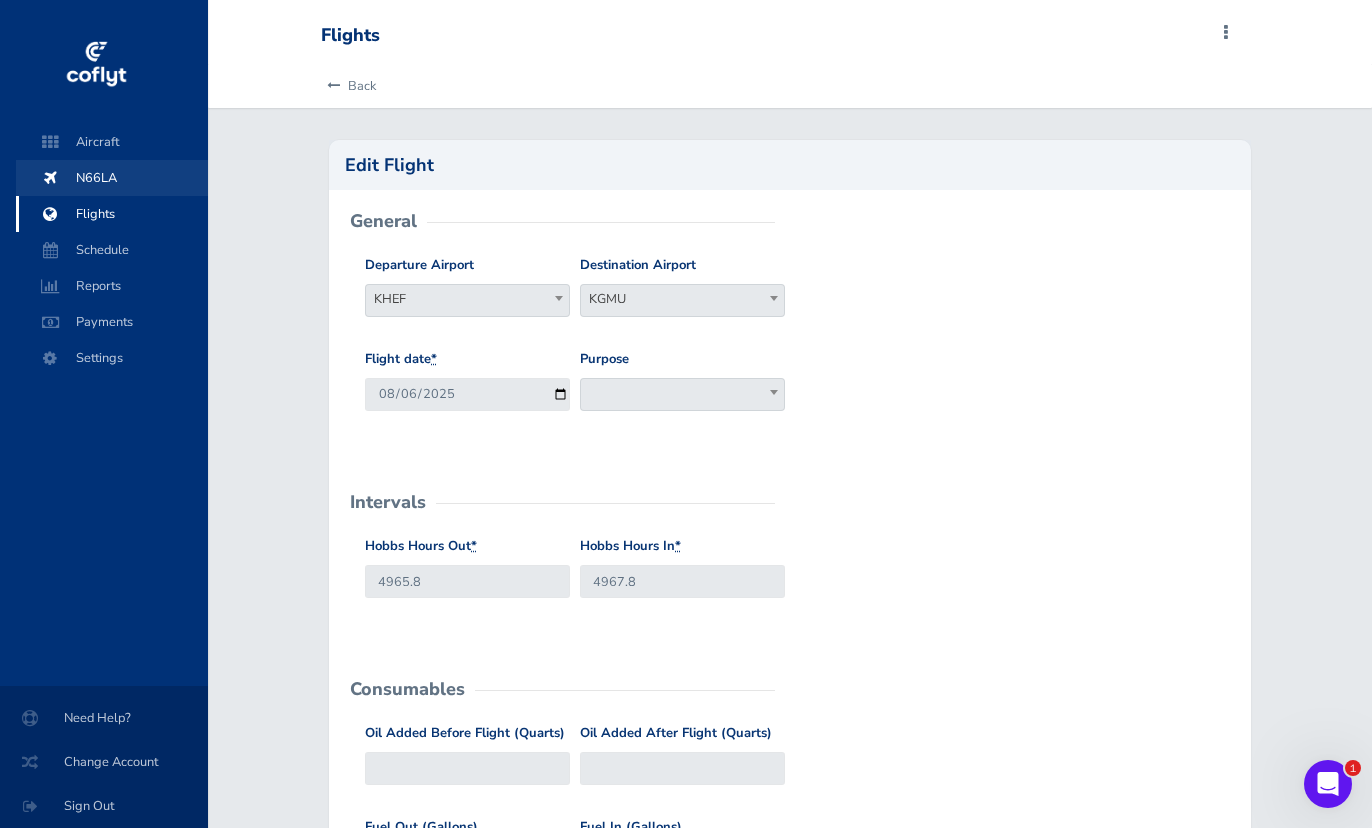 click on "[TAIL_NUMBER]" at bounding box center [112, 178] 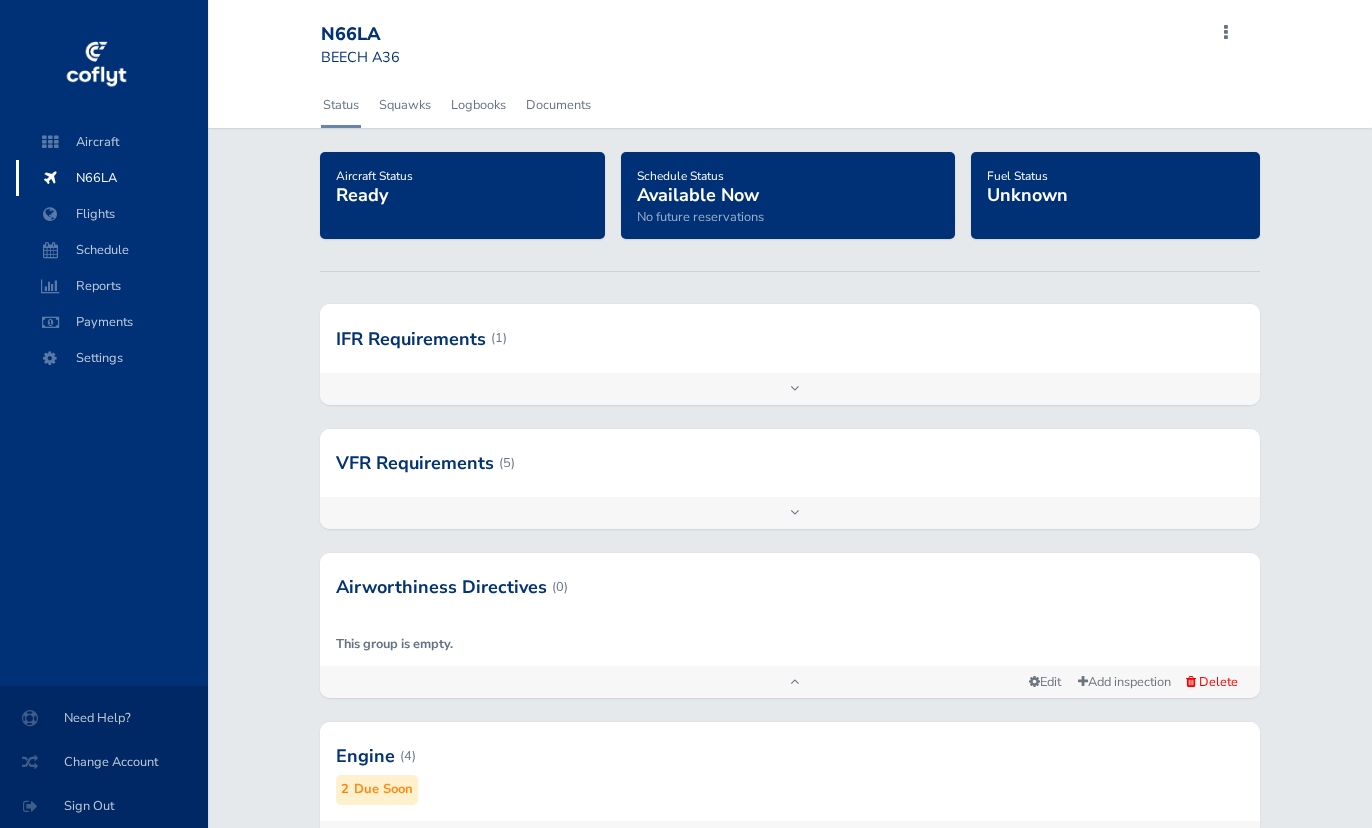 scroll, scrollTop: 0, scrollLeft: 0, axis: both 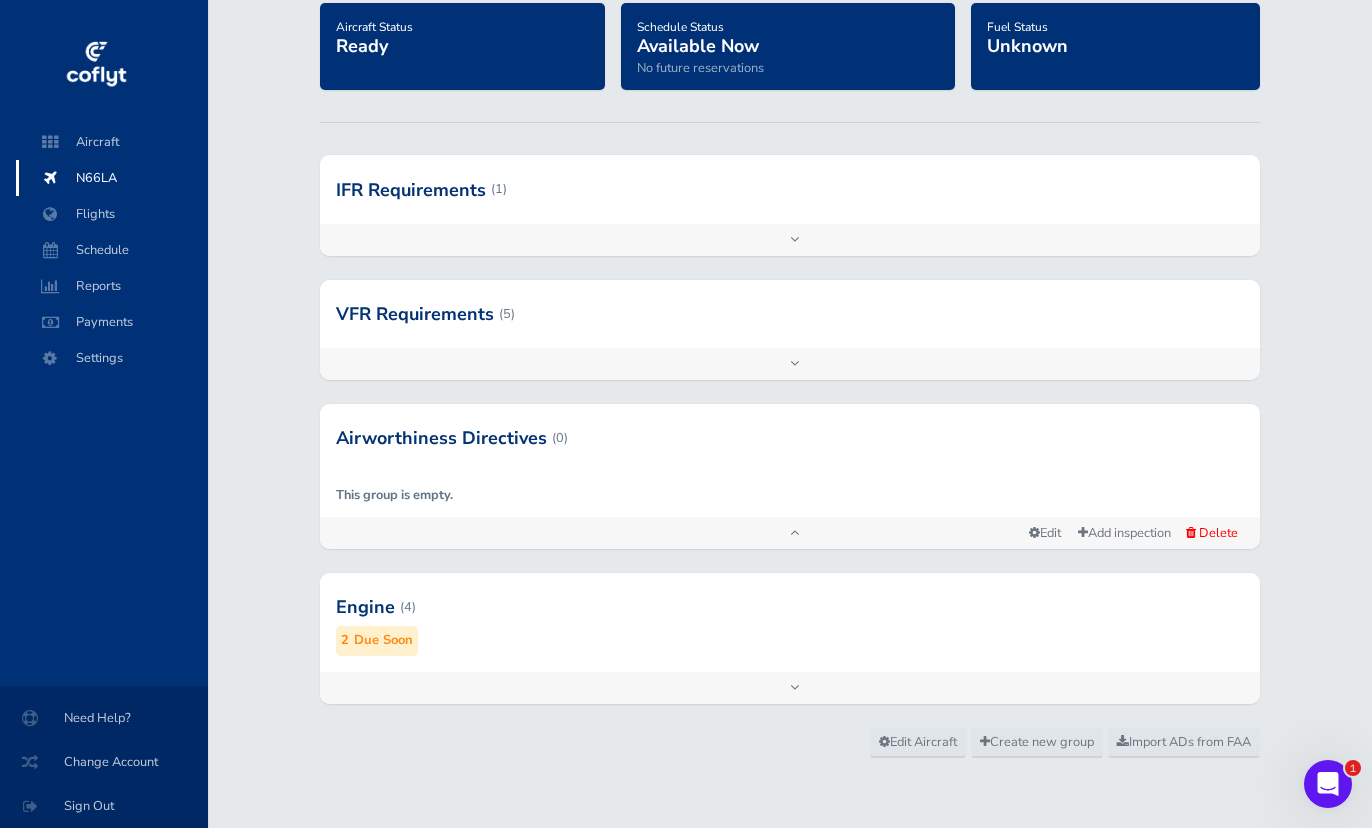 click on "Add inspection
Edit" at bounding box center (790, 688) 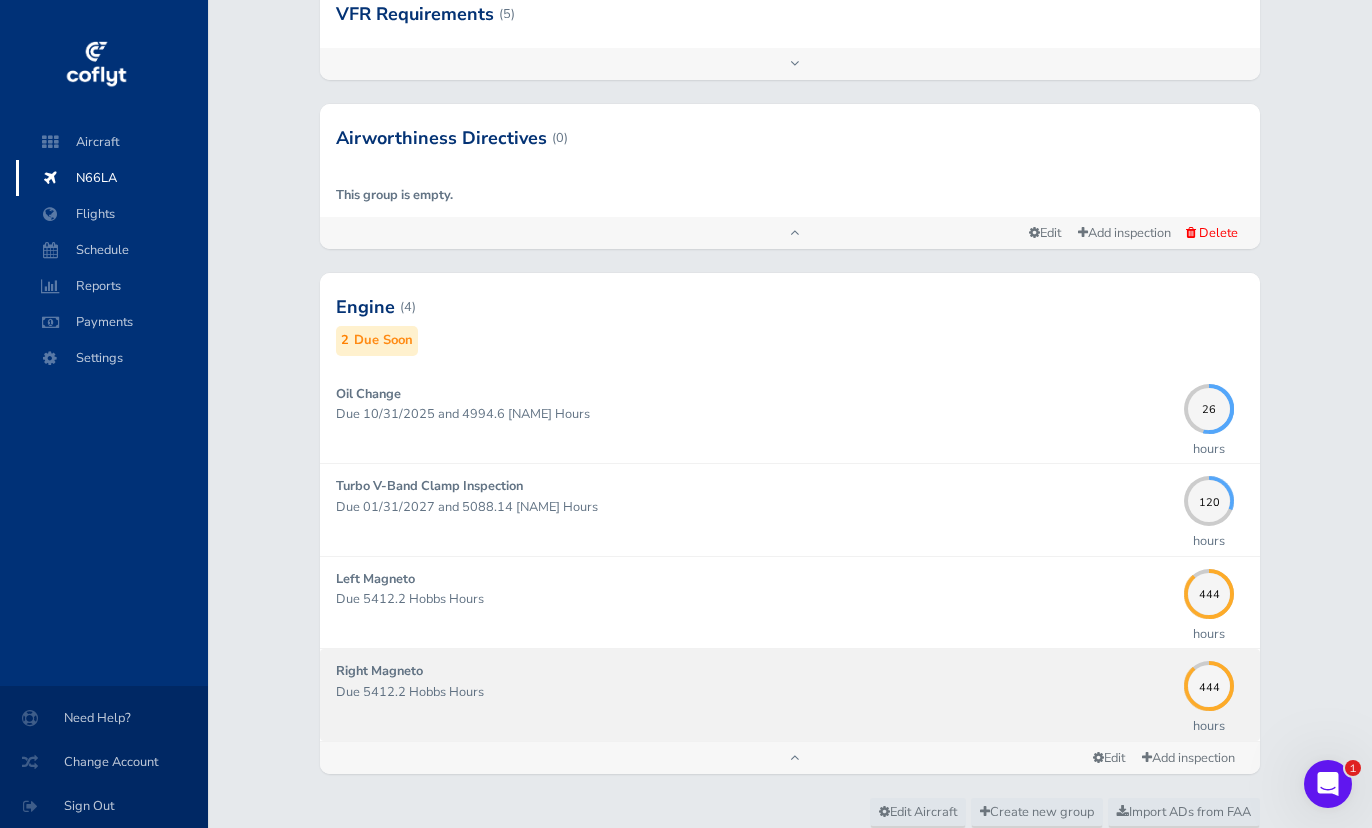 scroll, scrollTop: 518, scrollLeft: 0, axis: vertical 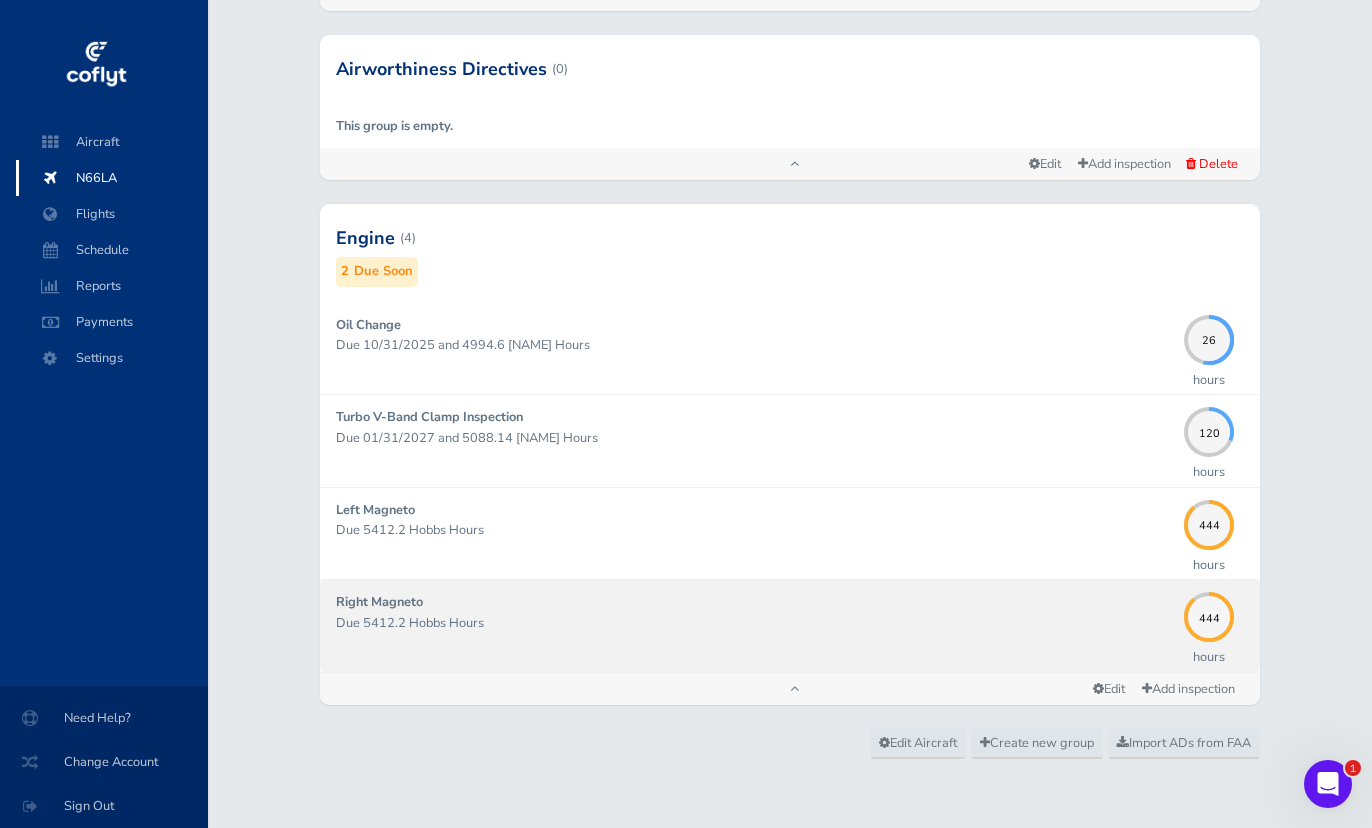 click on "Due 5412.2 Hobbs Hours" at bounding box center (755, 623) 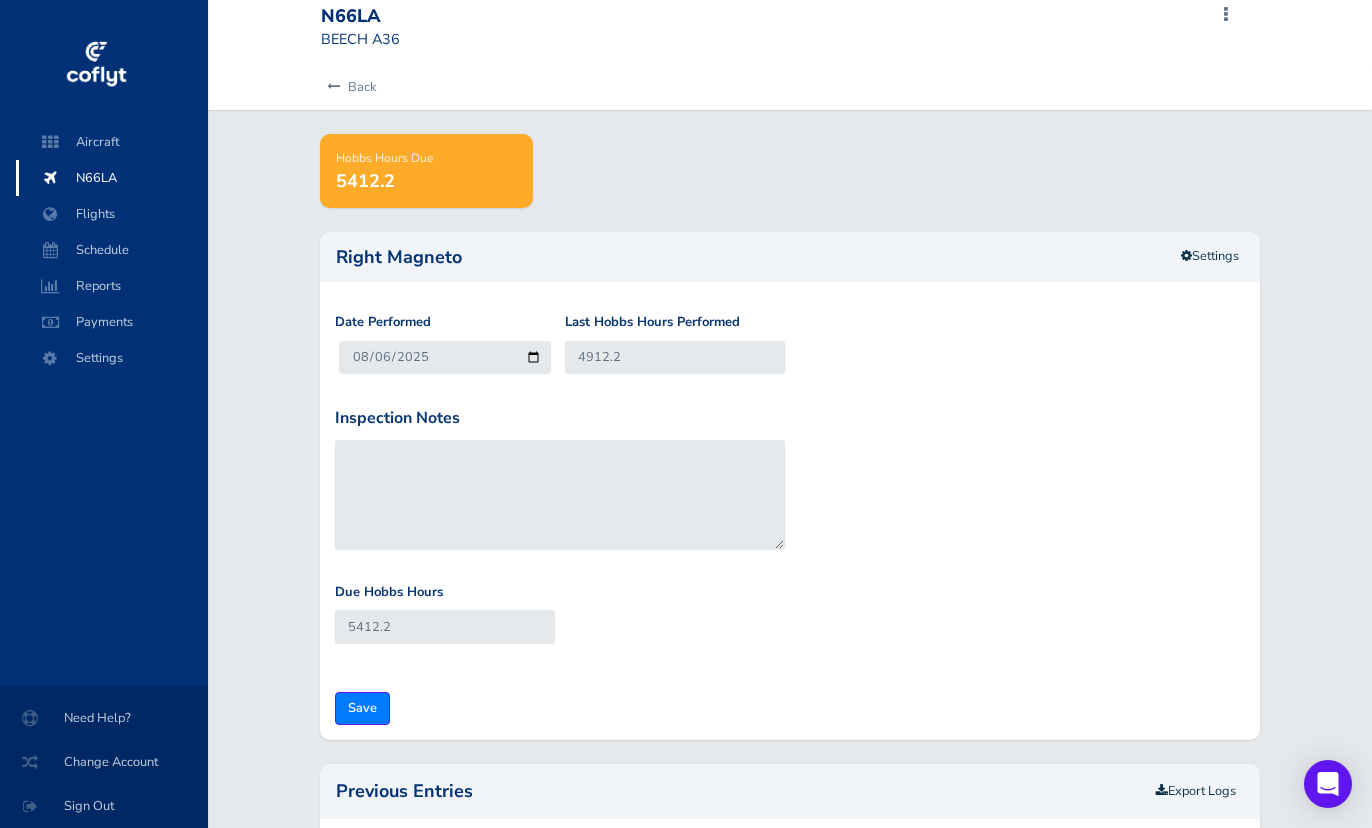 scroll, scrollTop: 0, scrollLeft: 0, axis: both 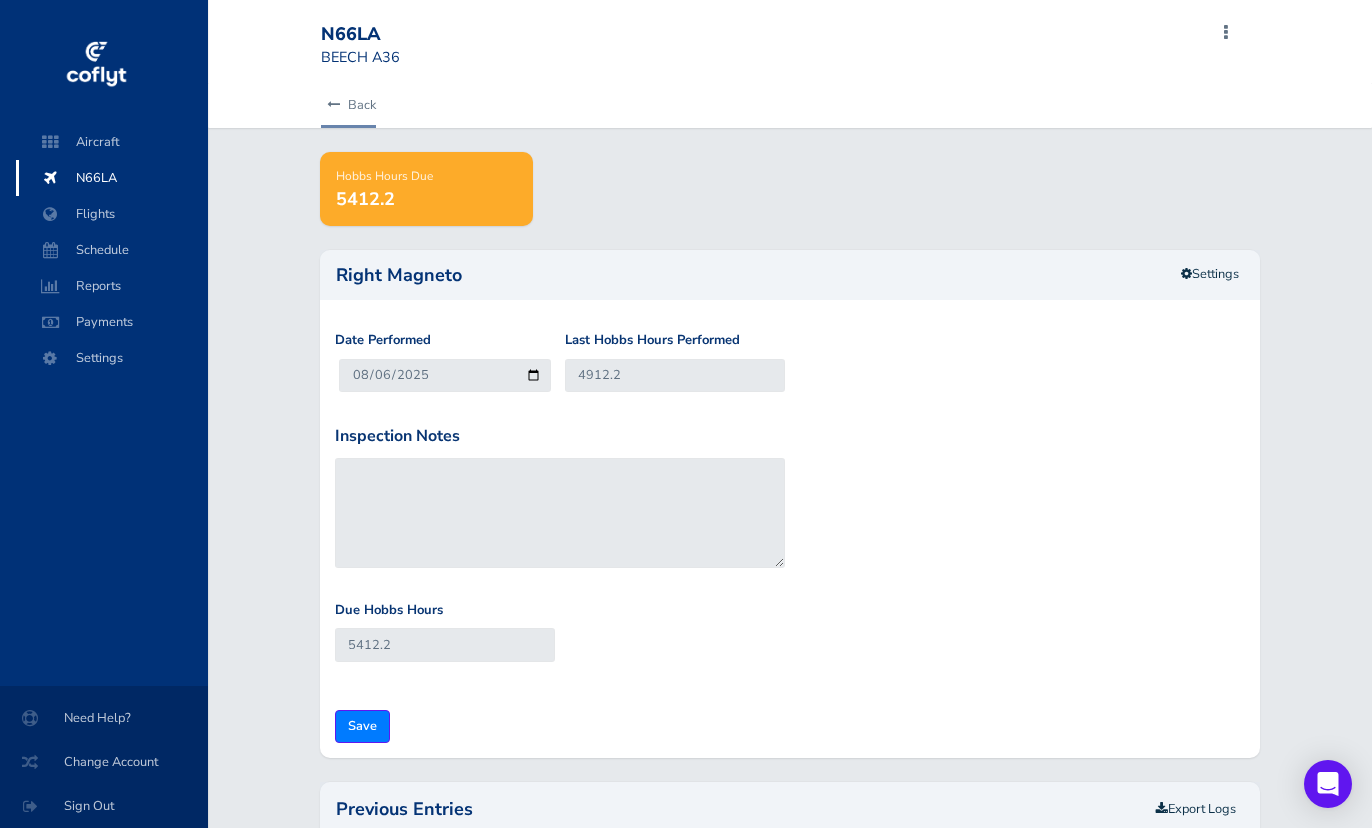 click on "Back" at bounding box center (348, 105) 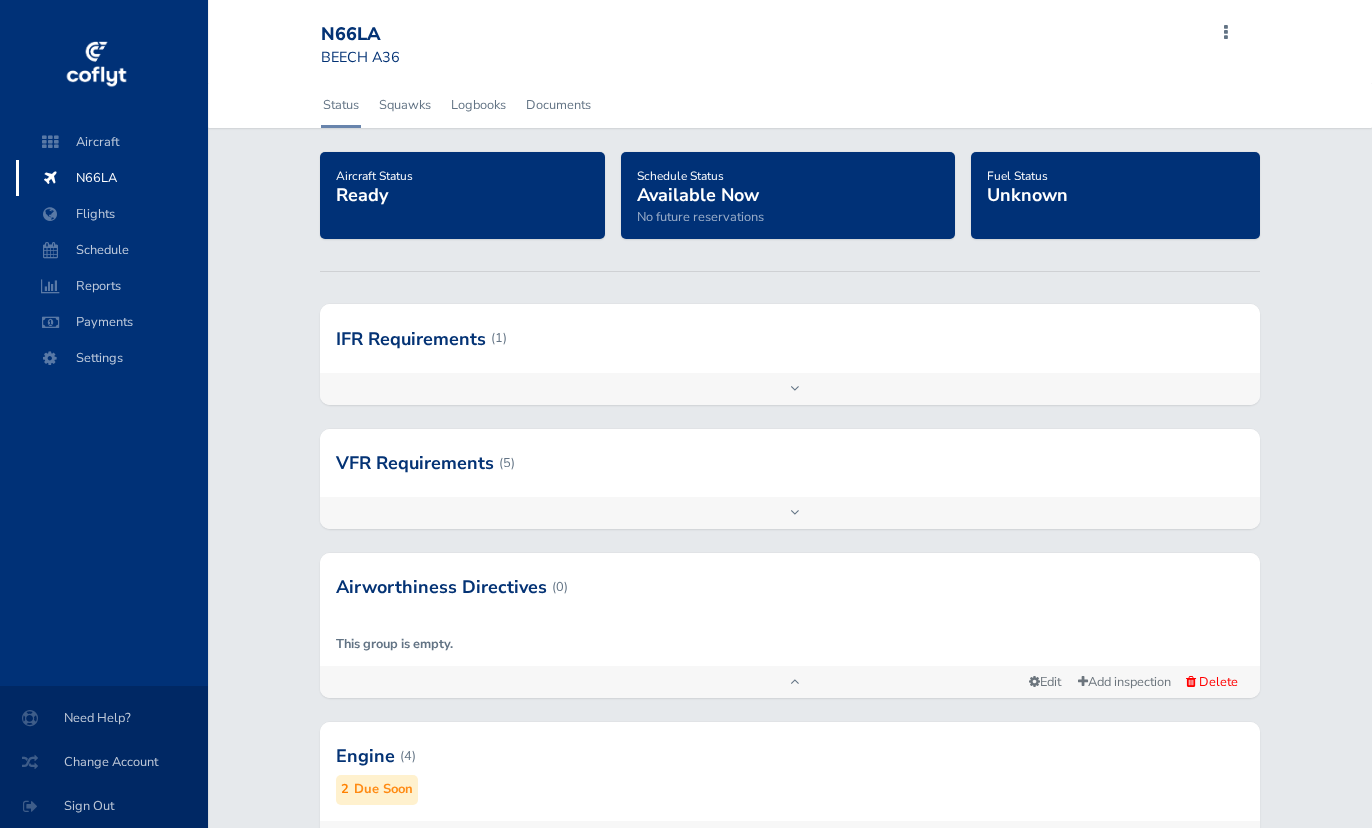 scroll, scrollTop: 0, scrollLeft: 0, axis: both 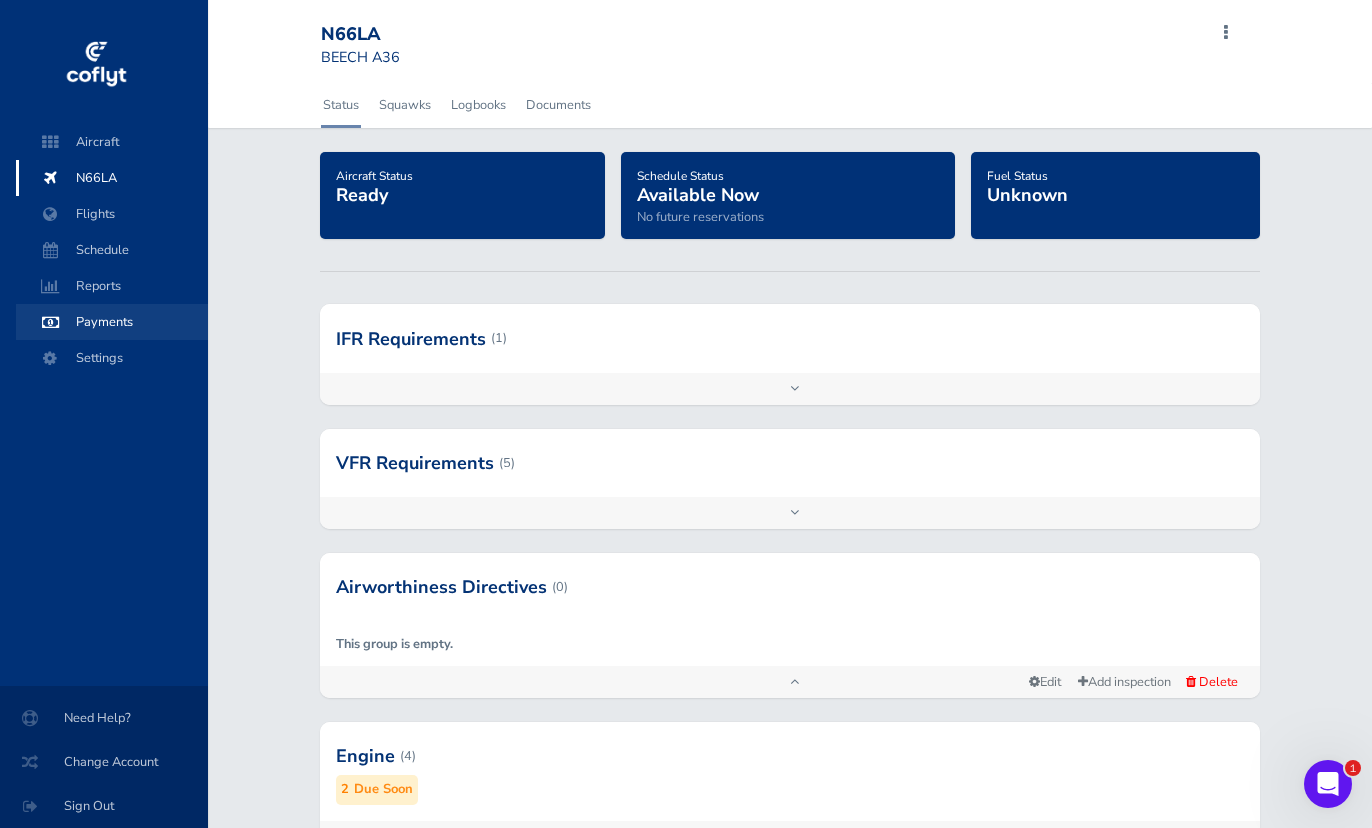 click on "Payments" at bounding box center [112, 322] 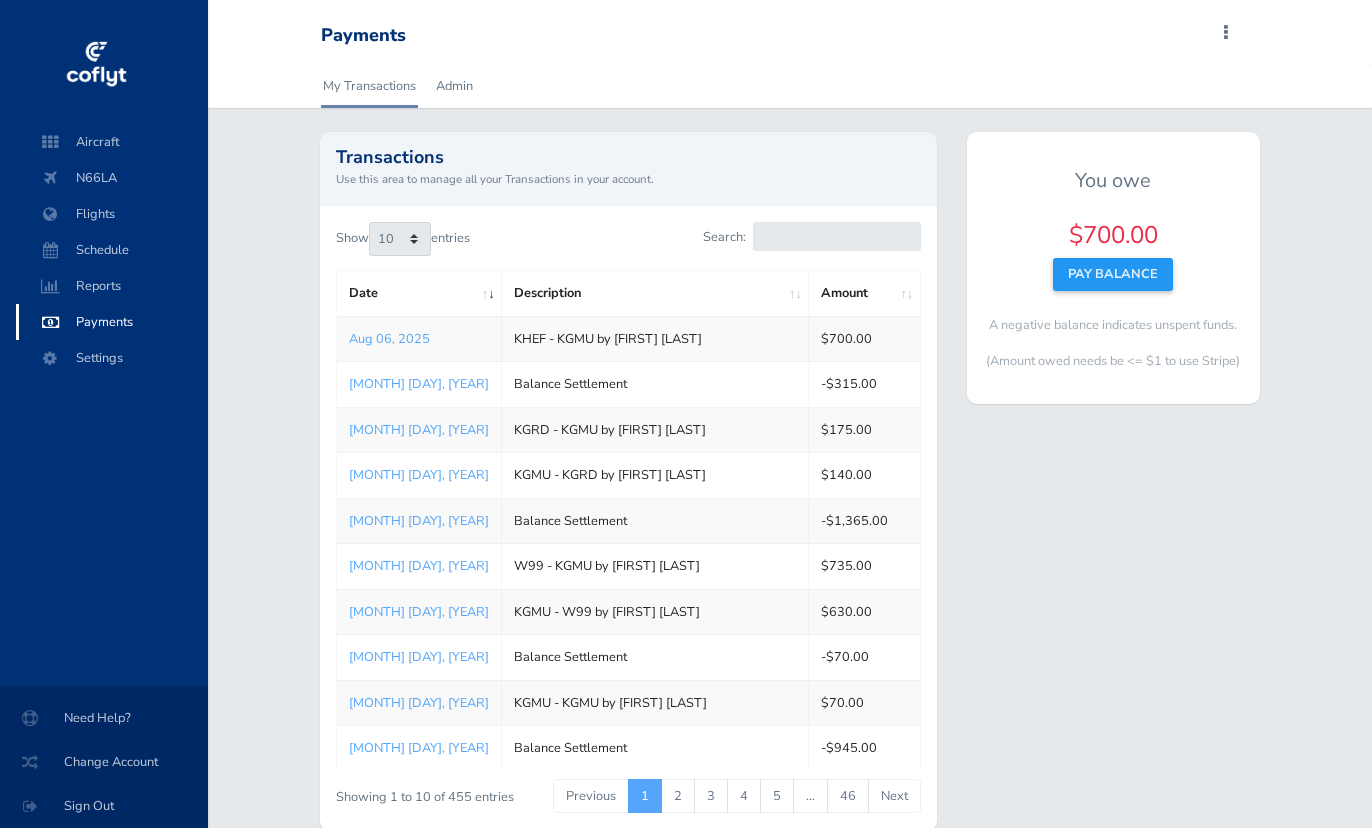 scroll, scrollTop: 0, scrollLeft: 0, axis: both 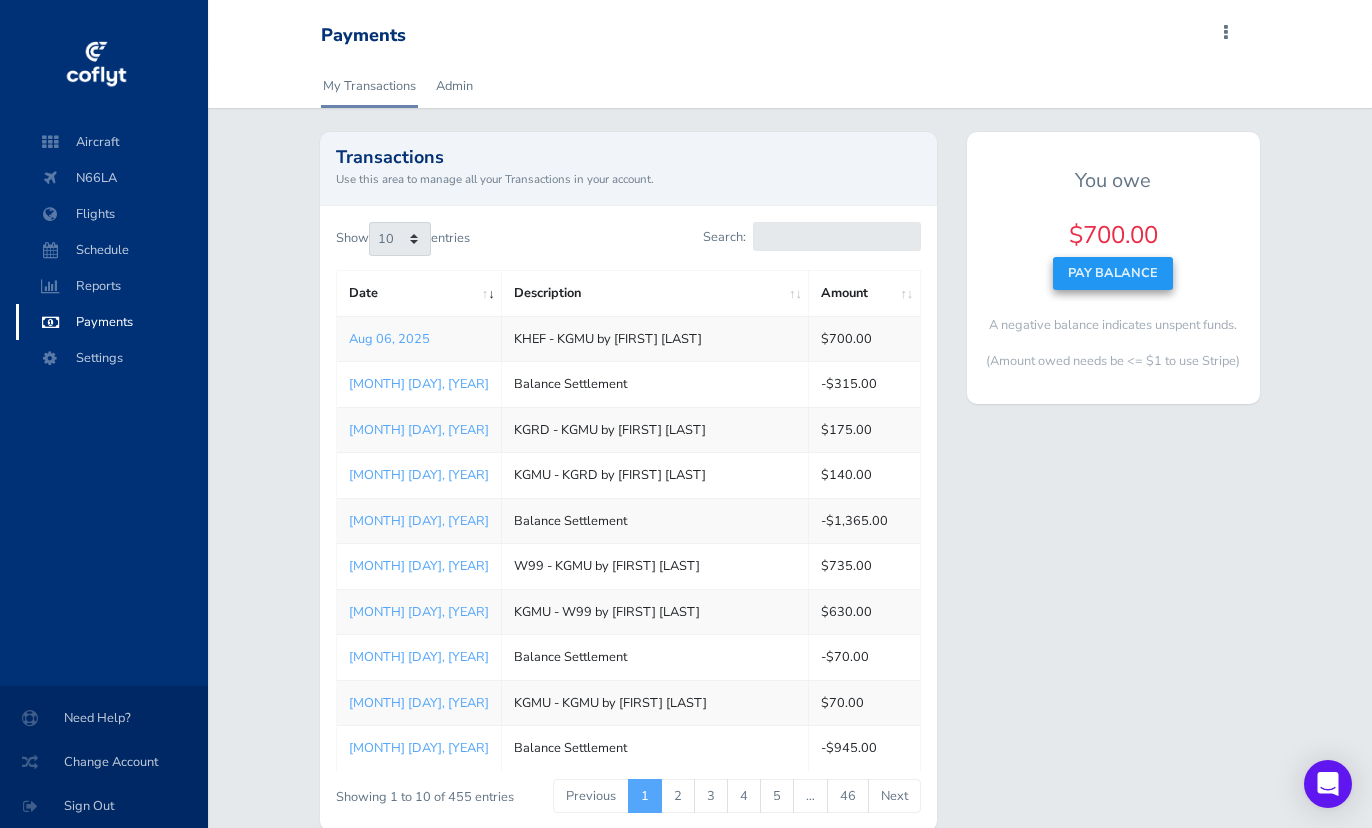 click on "Pay Balance" at bounding box center (1113, 273) 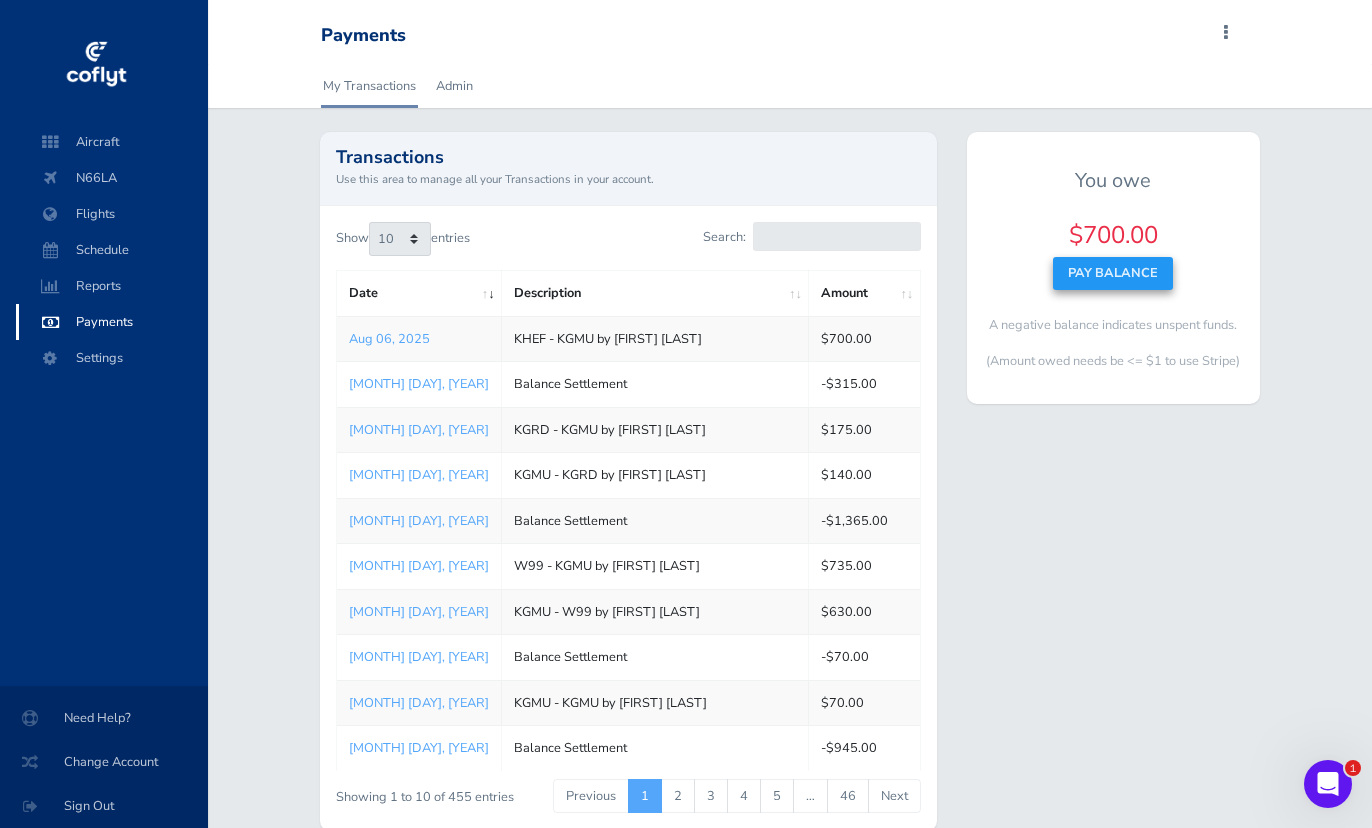 scroll, scrollTop: 0, scrollLeft: 0, axis: both 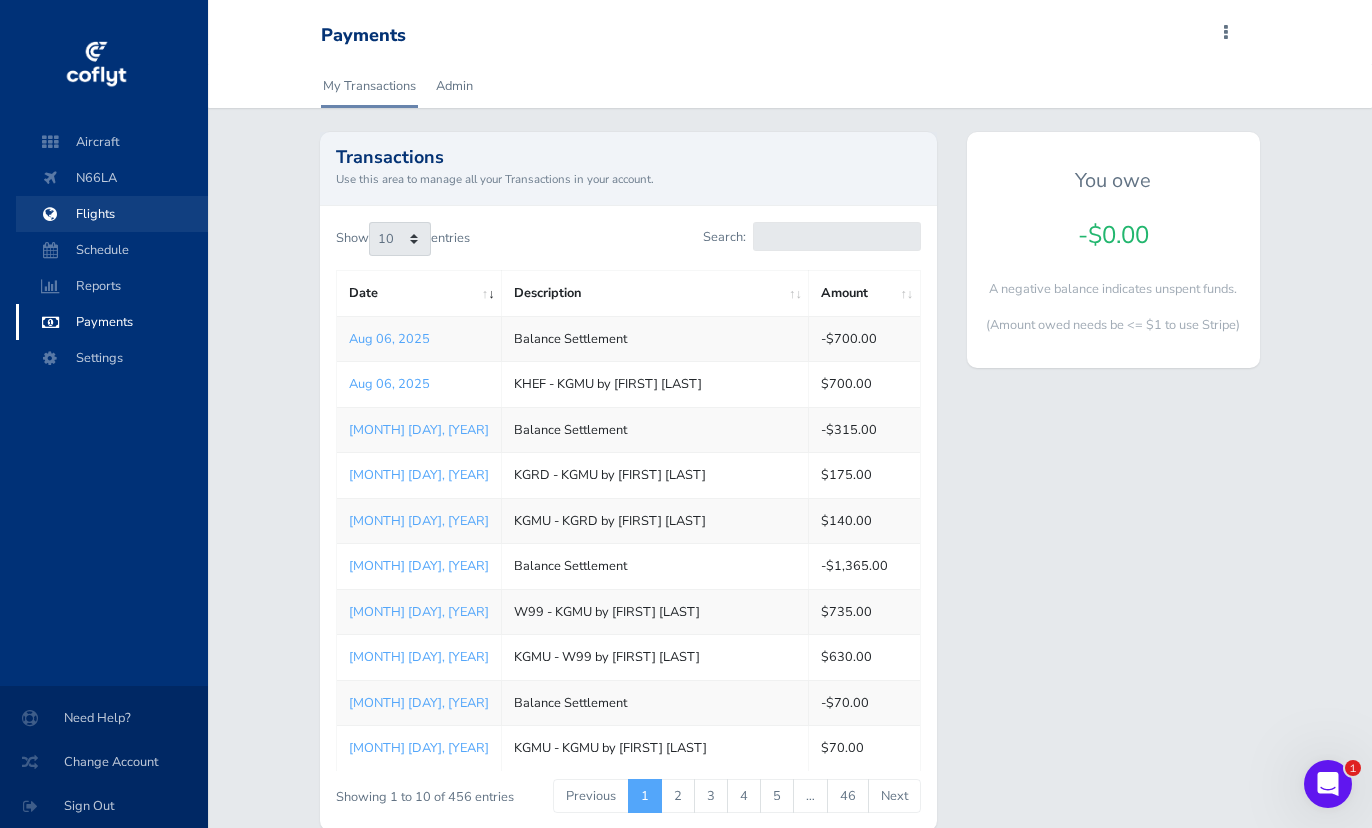 click on "Flights" at bounding box center (112, 214) 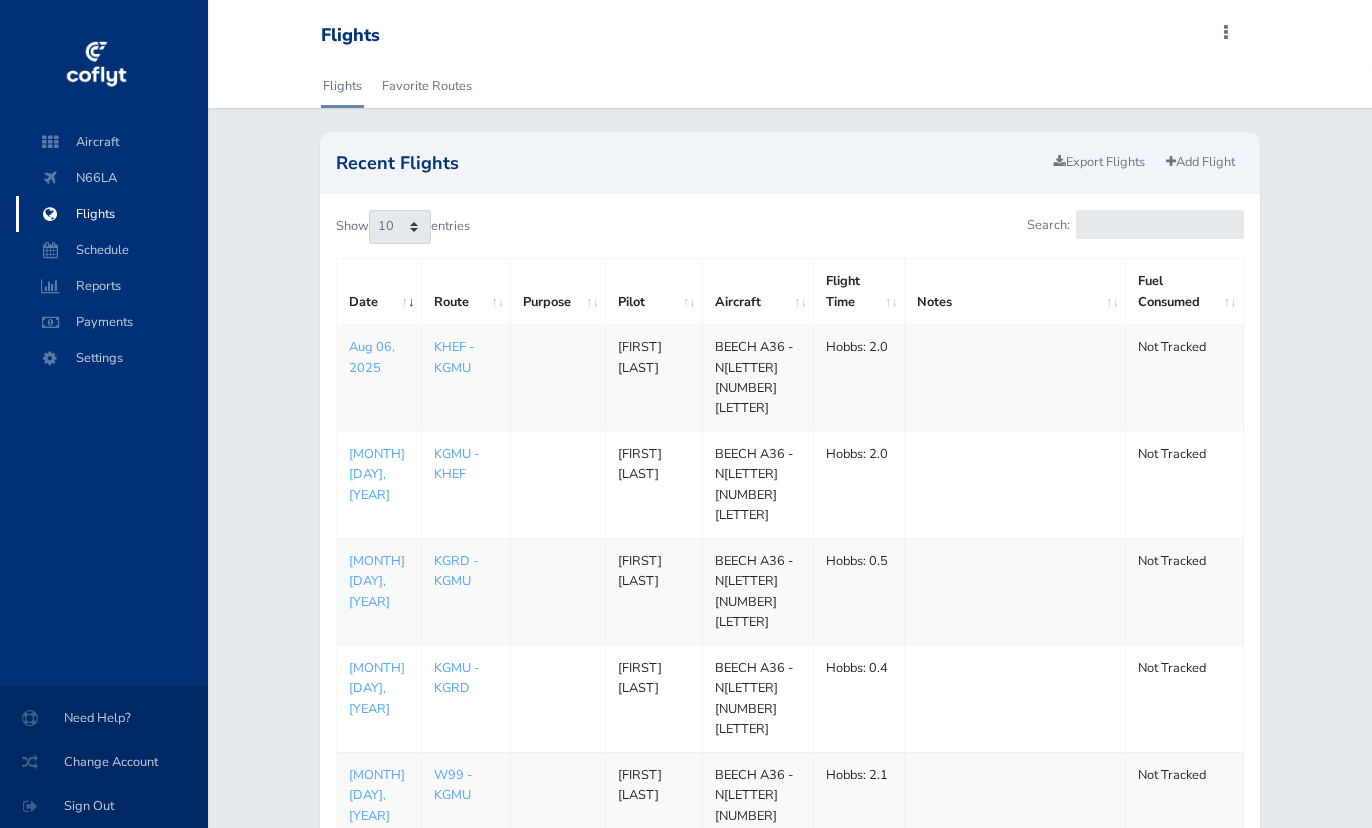 scroll, scrollTop: 0, scrollLeft: 0, axis: both 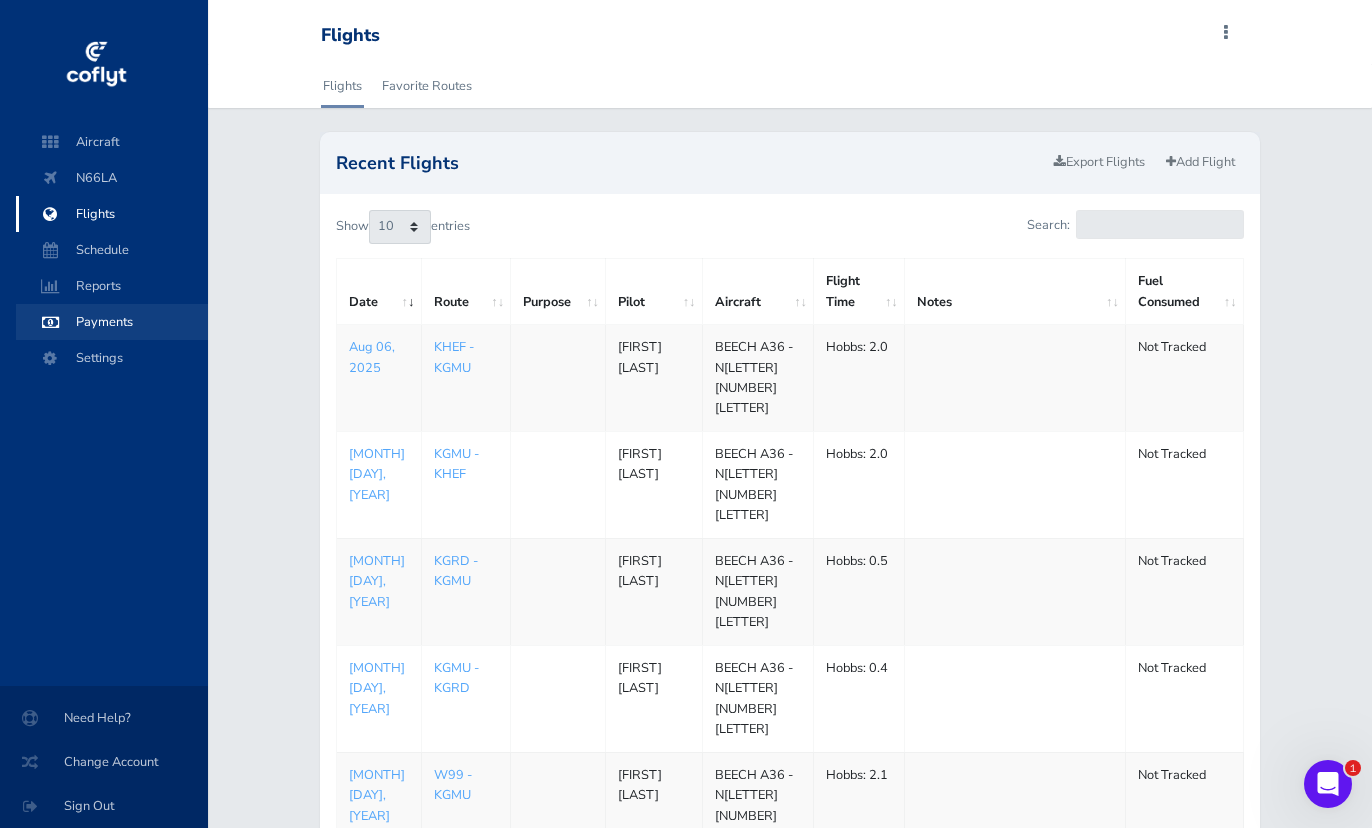 click on "Payments" at bounding box center (112, 322) 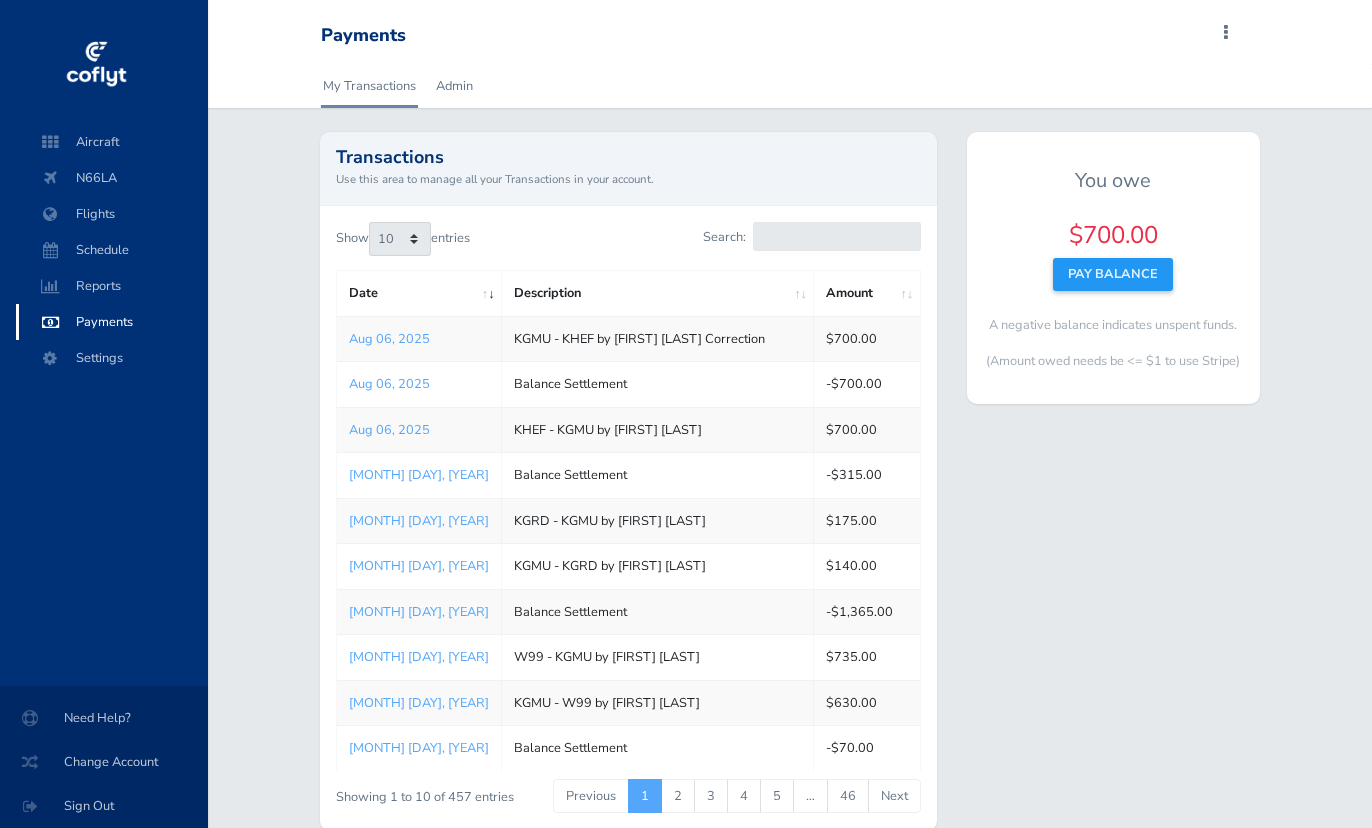 scroll, scrollTop: 0, scrollLeft: 0, axis: both 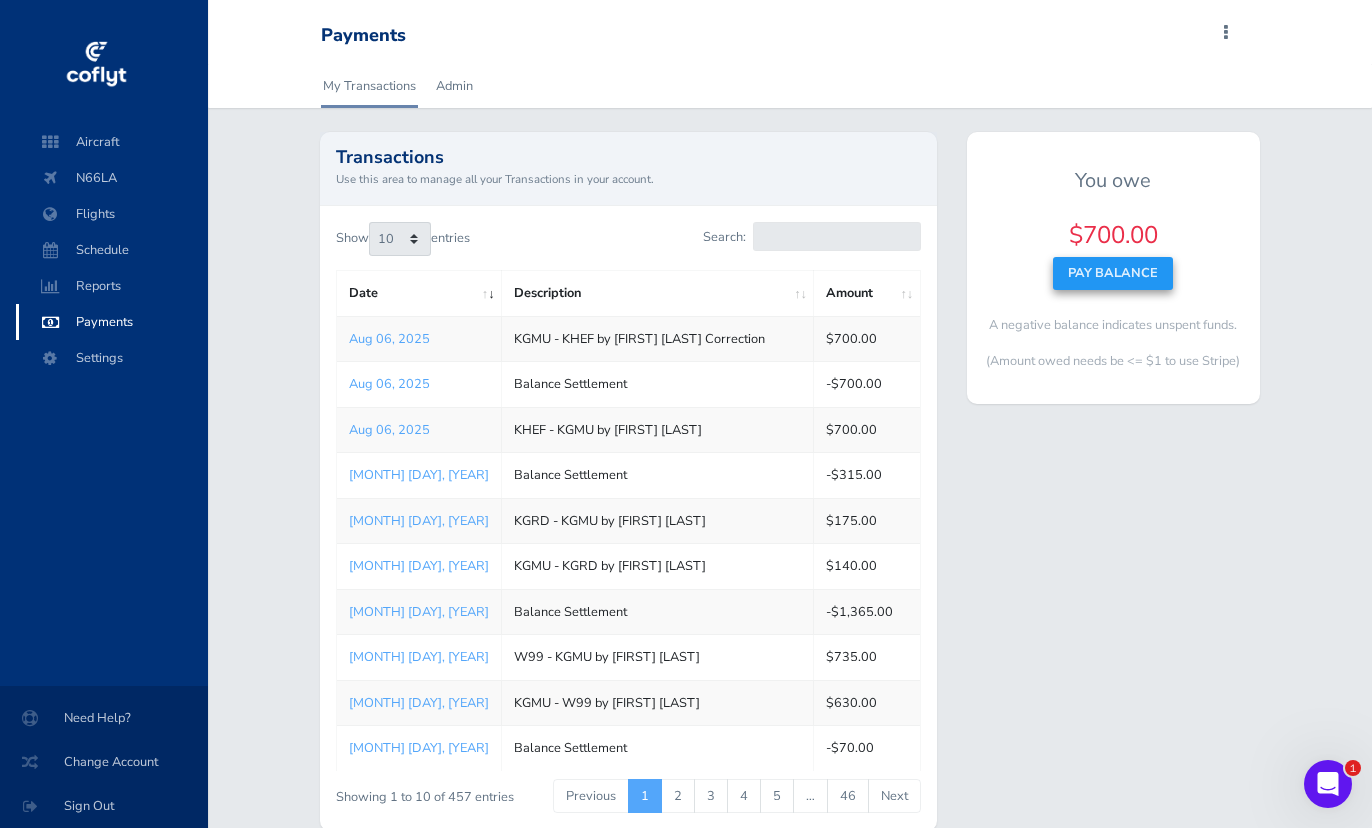 click on "Pay Balance" at bounding box center (1113, 273) 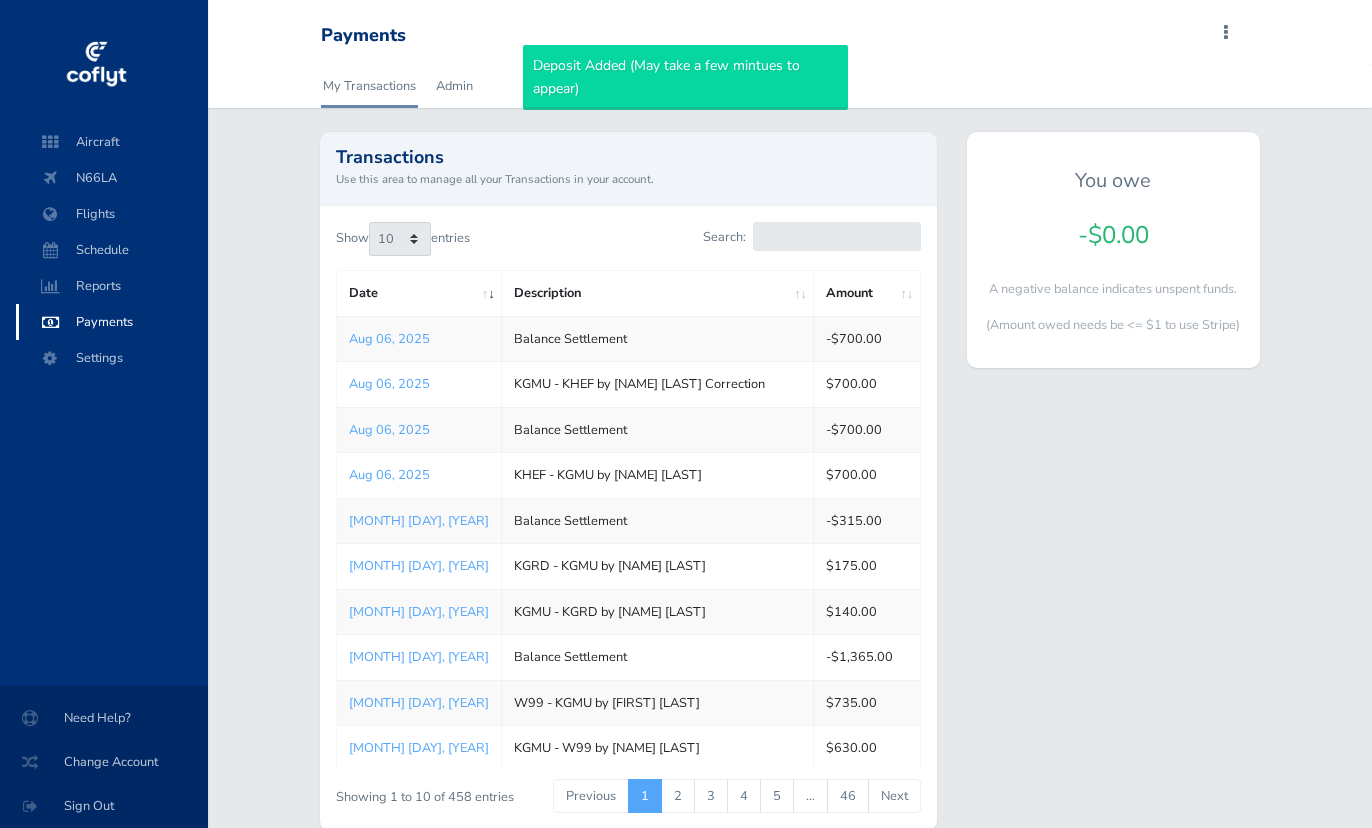 scroll, scrollTop: 0, scrollLeft: 0, axis: both 